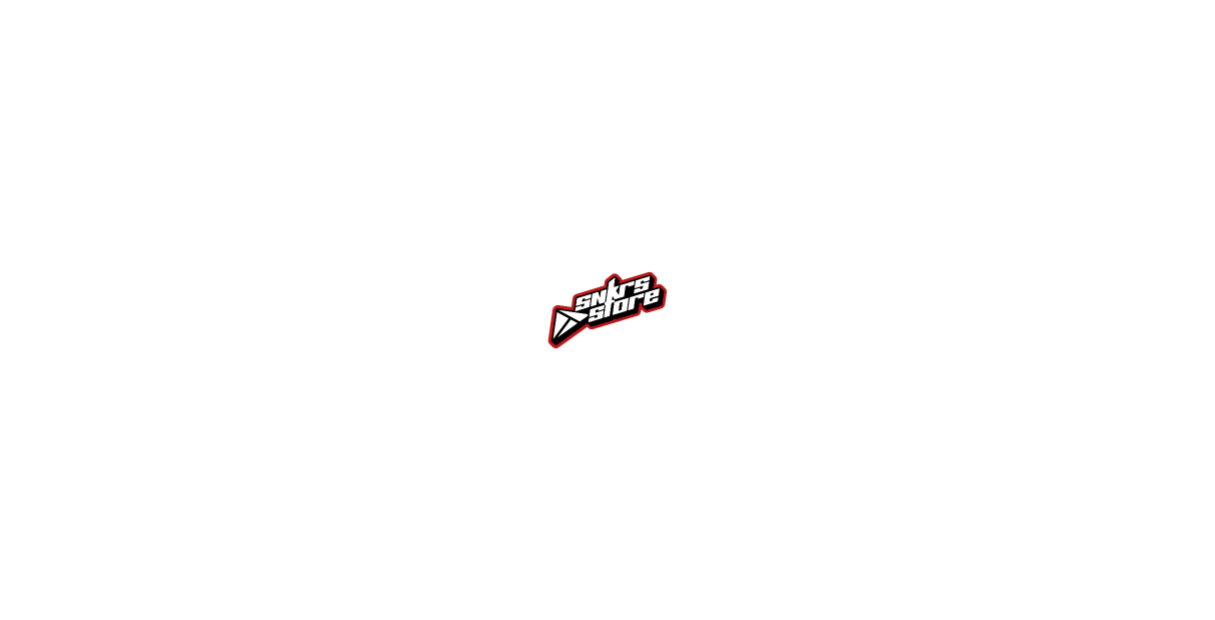 scroll, scrollTop: 0, scrollLeft: 0, axis: both 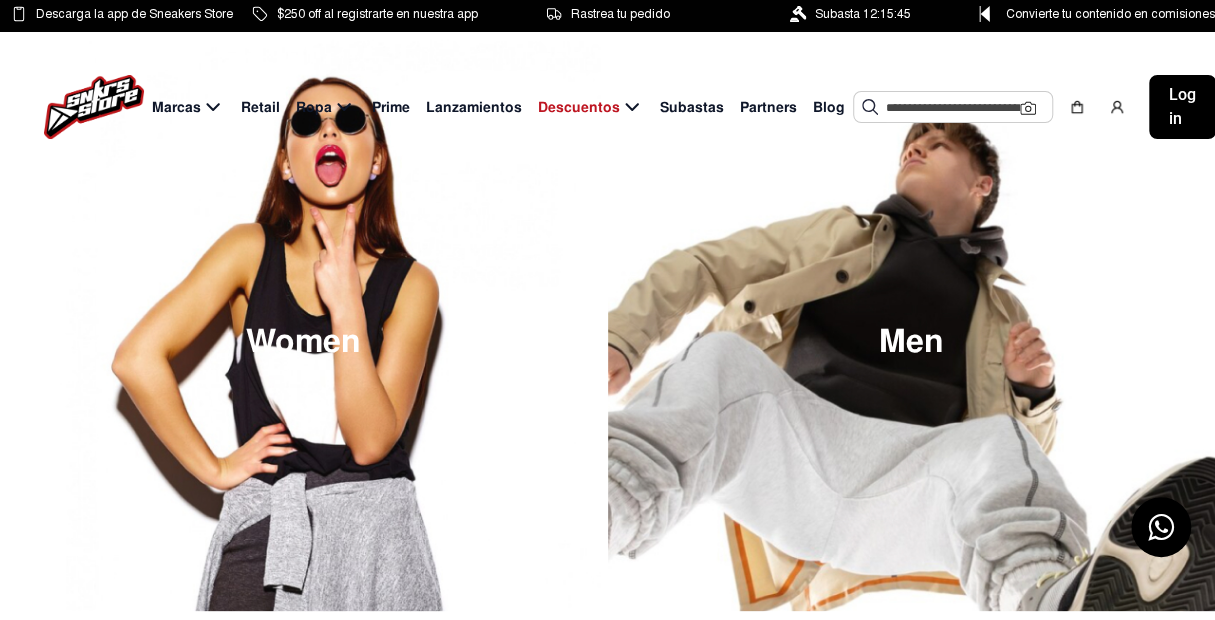 click 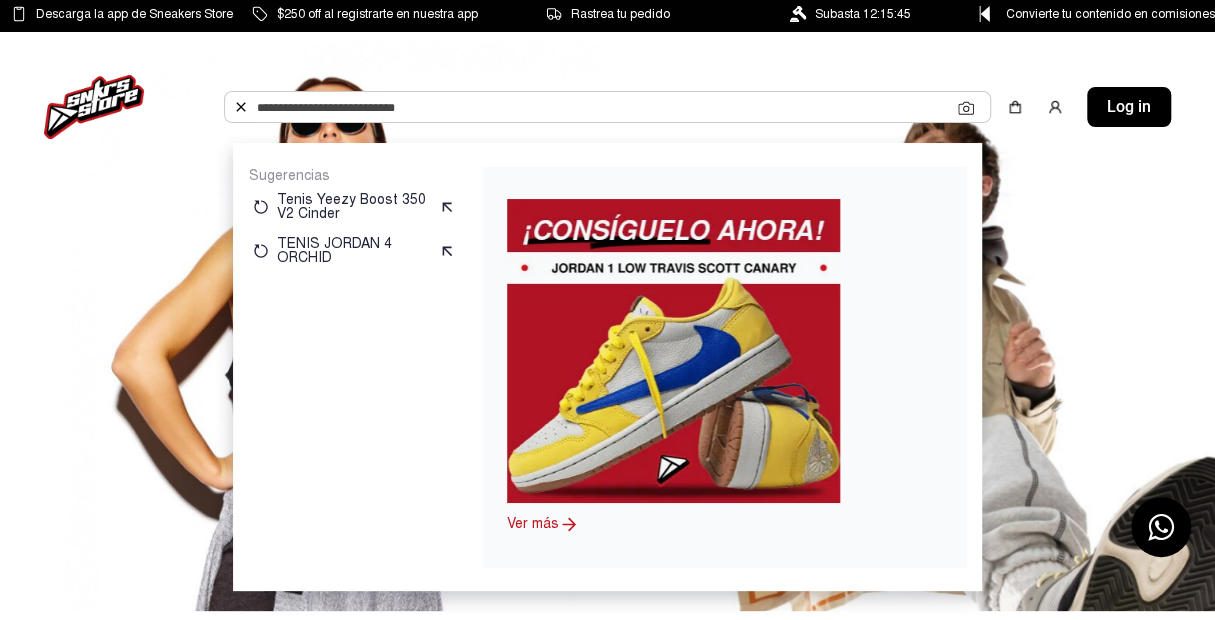 click 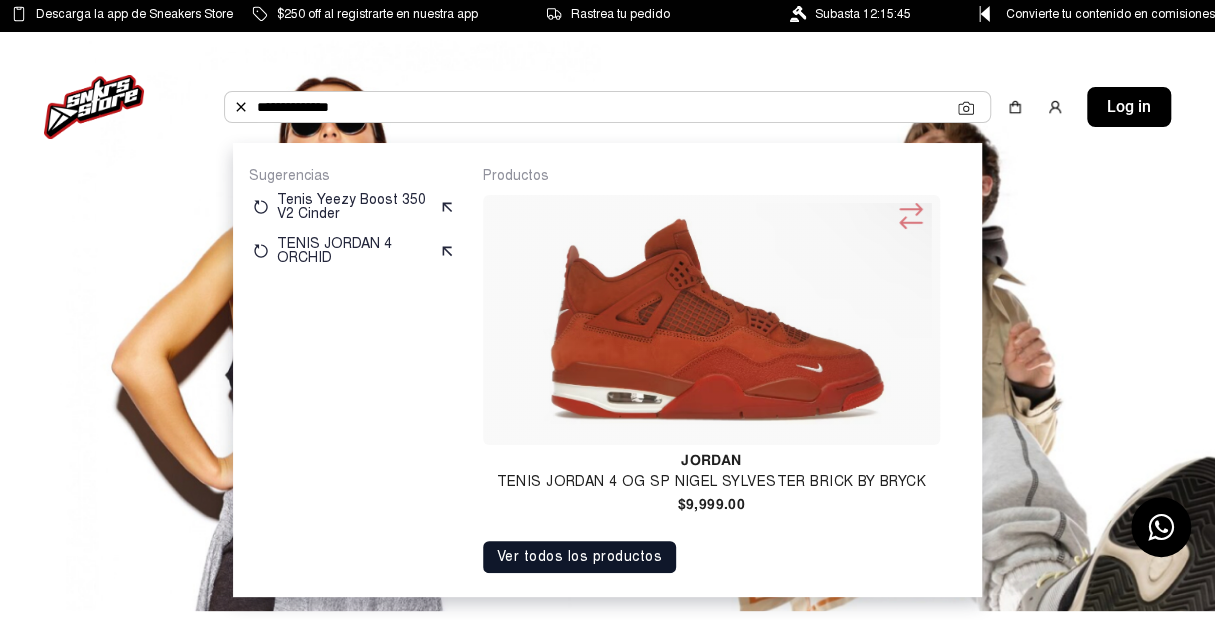 type on "**********" 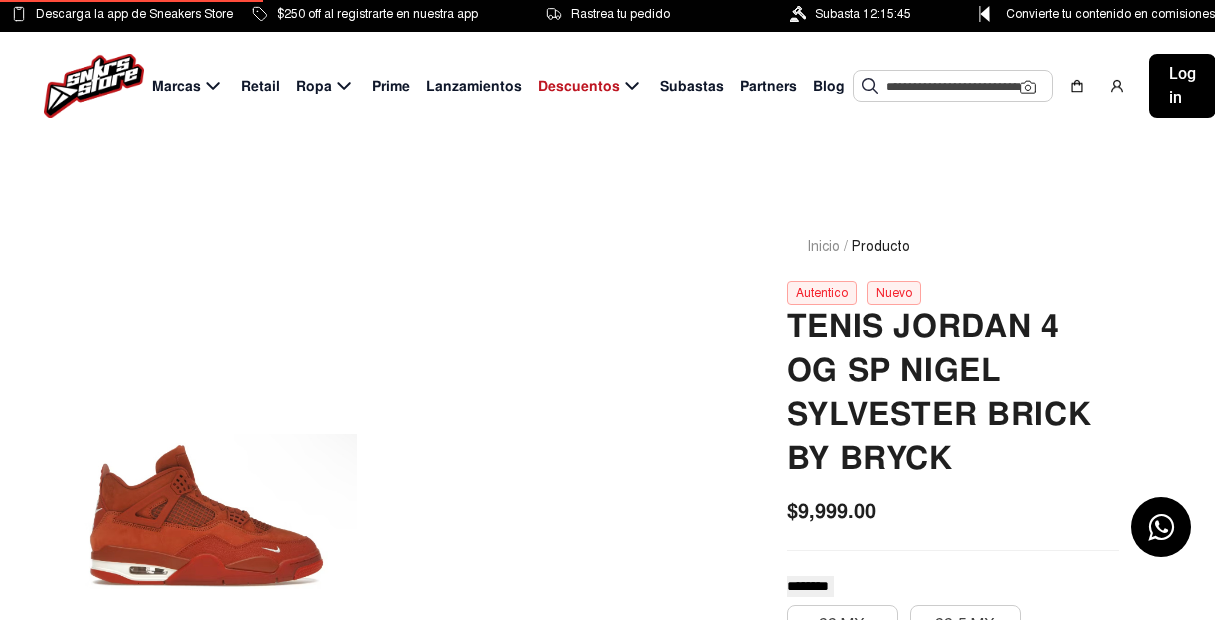 scroll, scrollTop: 0, scrollLeft: 0, axis: both 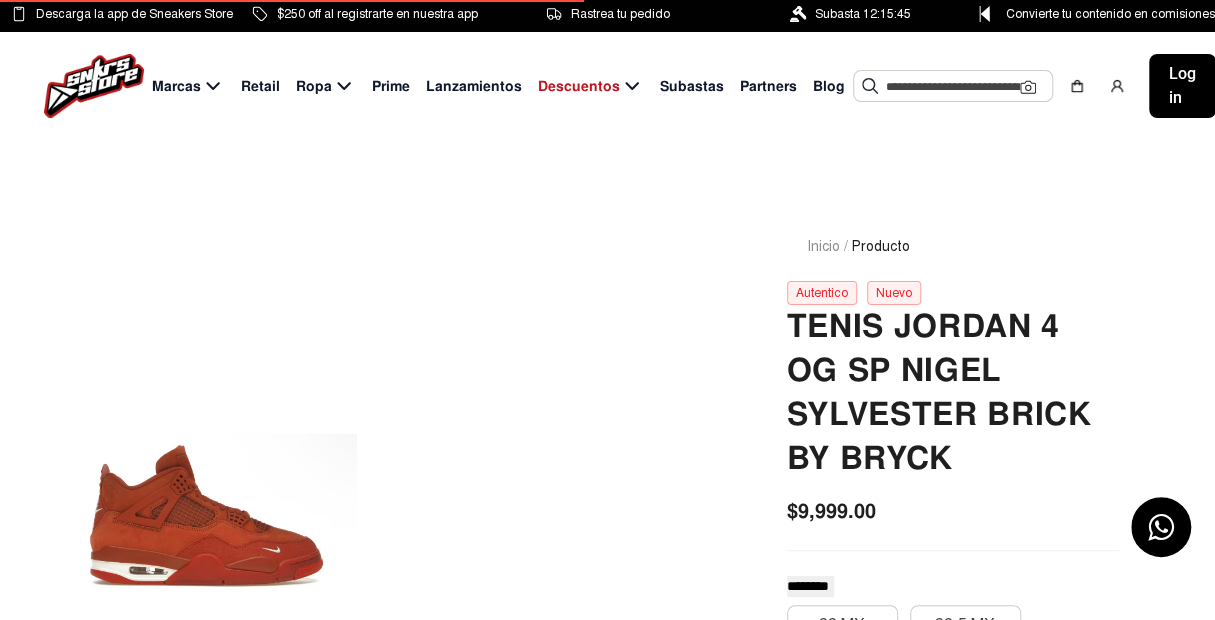 click 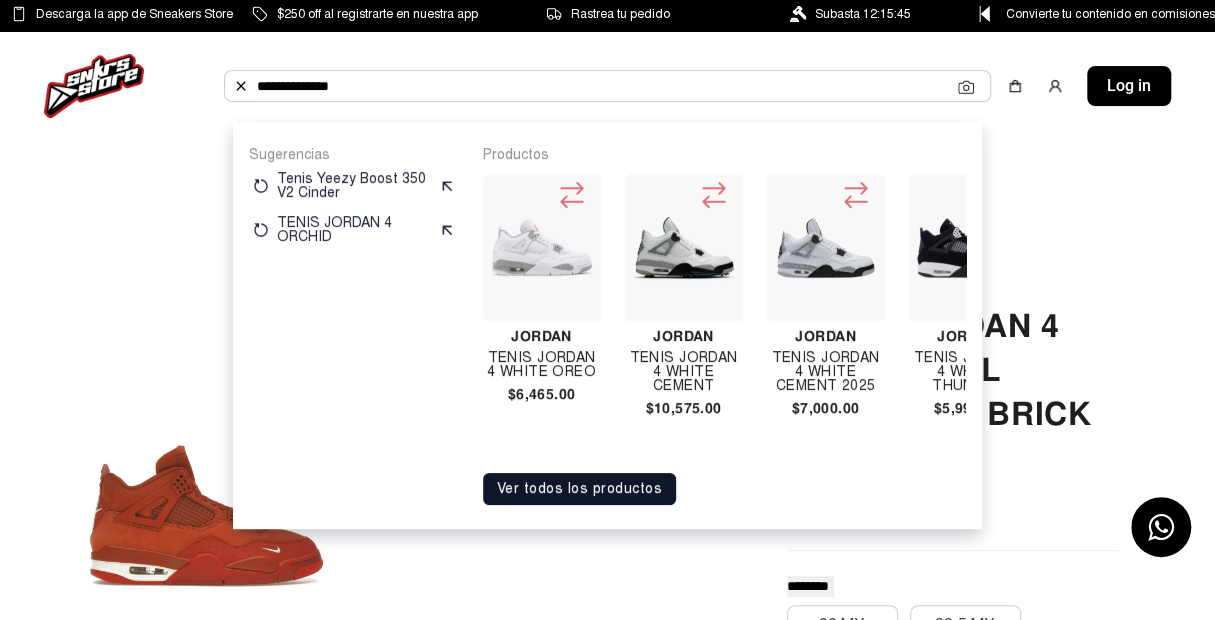 type on "**********" 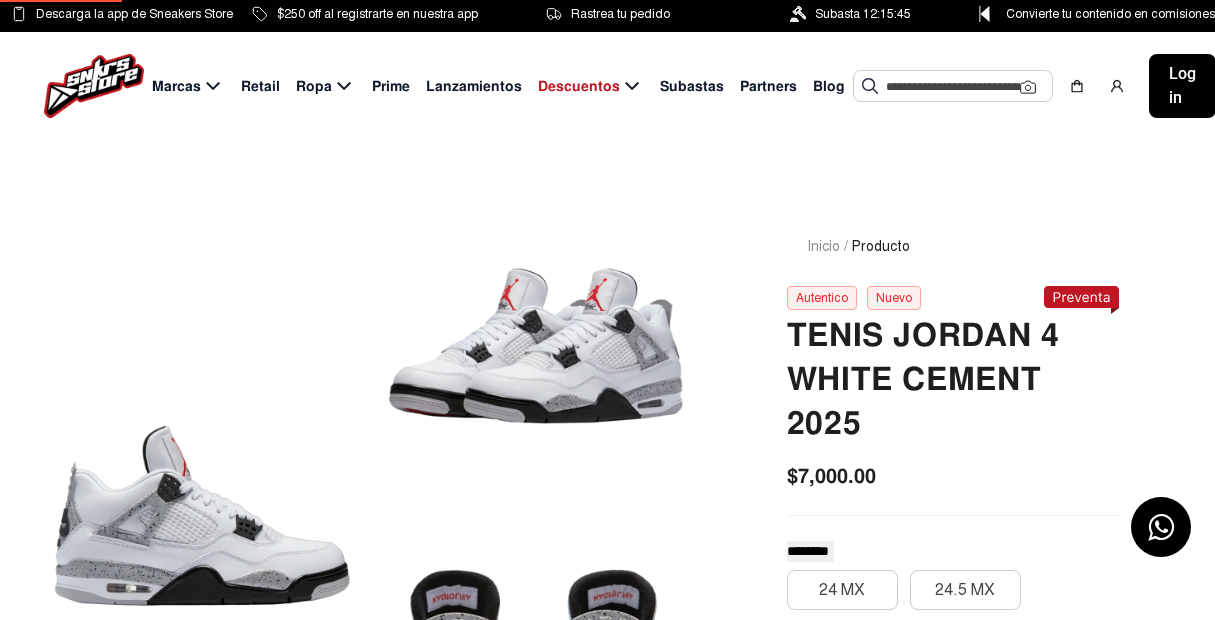 scroll, scrollTop: 0, scrollLeft: 0, axis: both 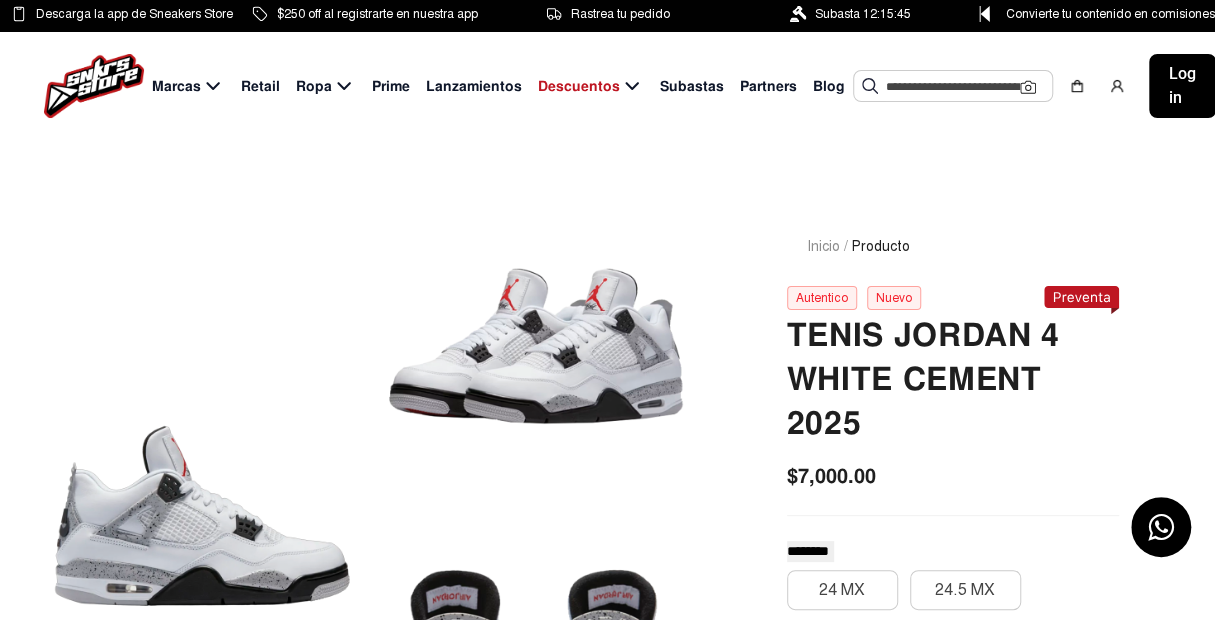 click 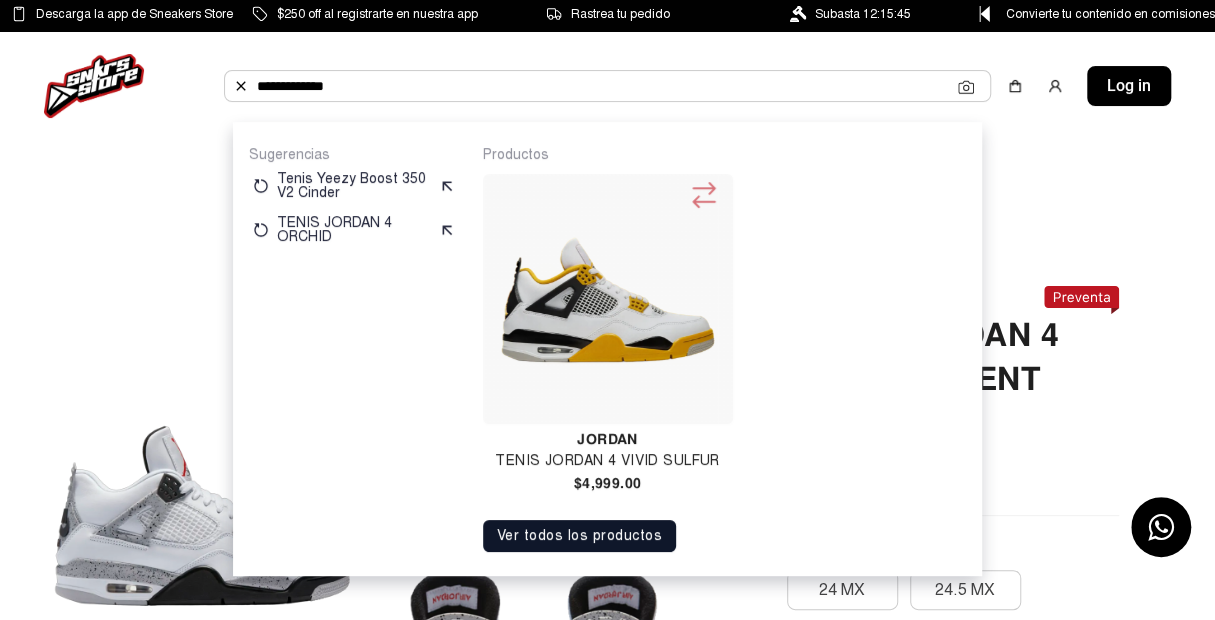 type on "**********" 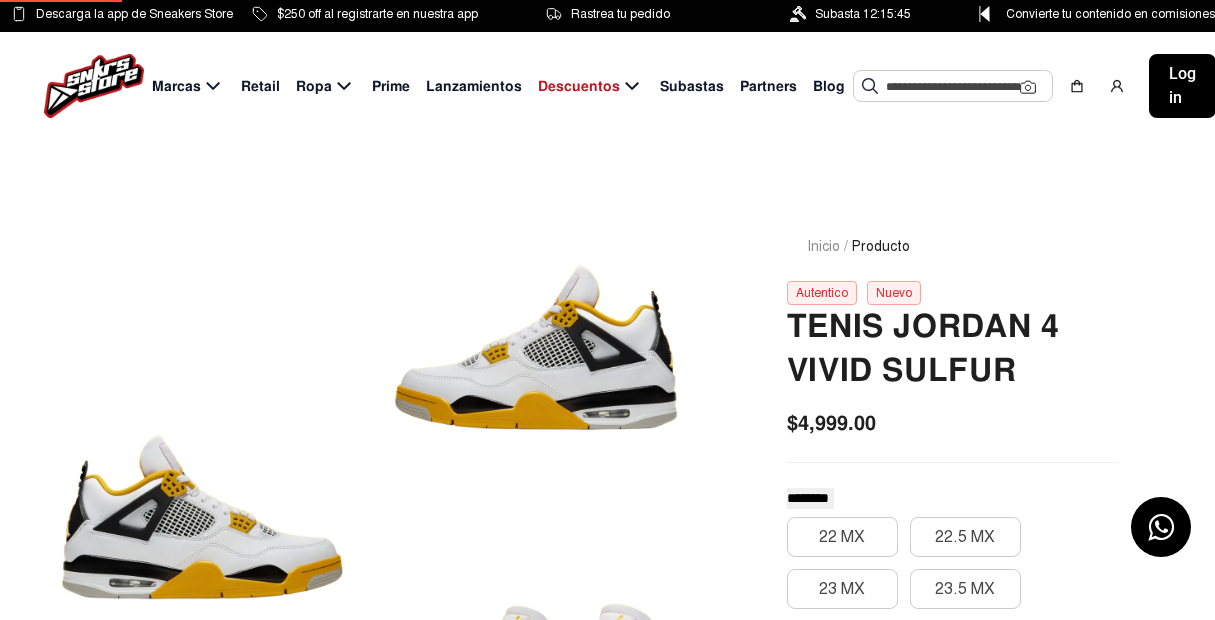 scroll, scrollTop: 0, scrollLeft: 0, axis: both 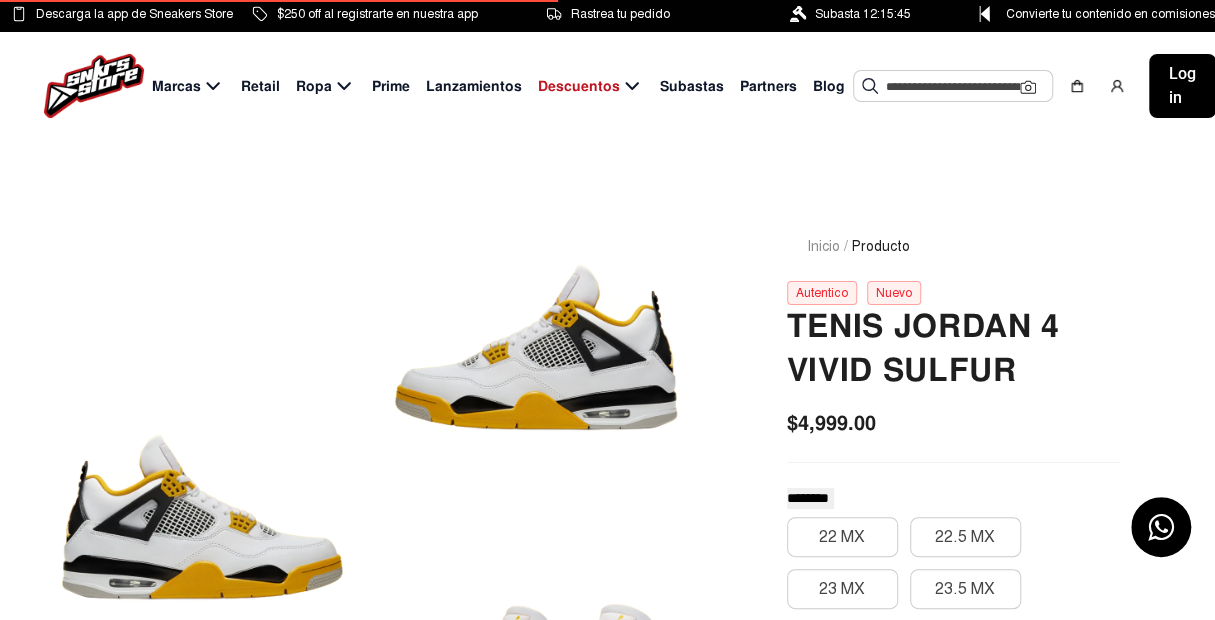 click 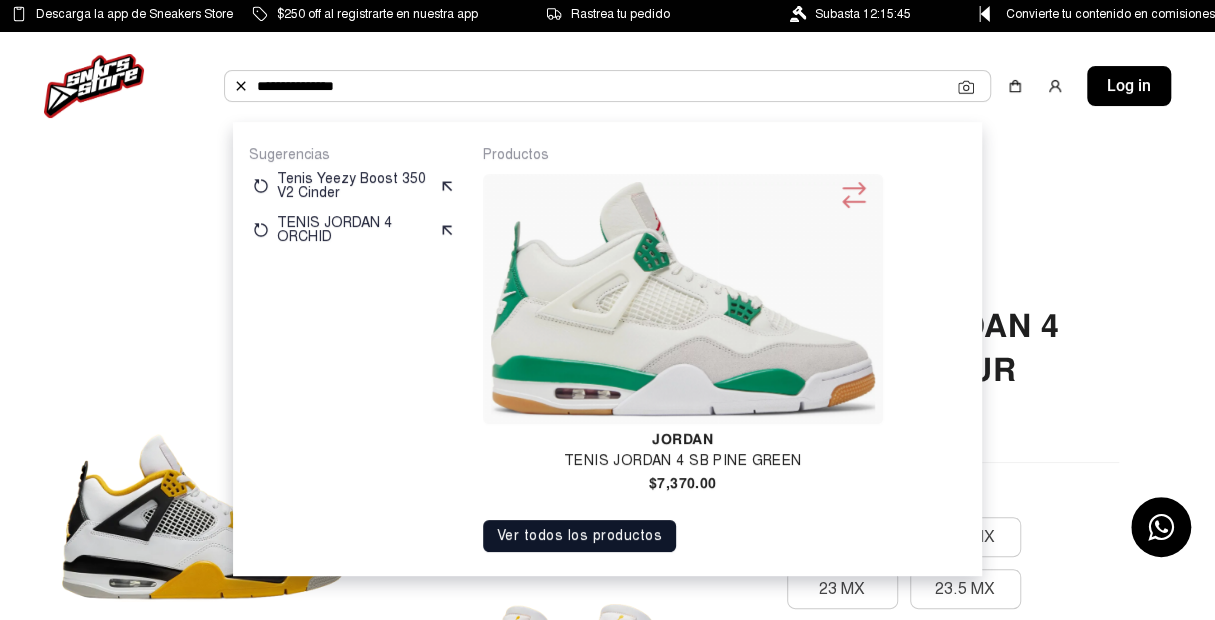type on "**********" 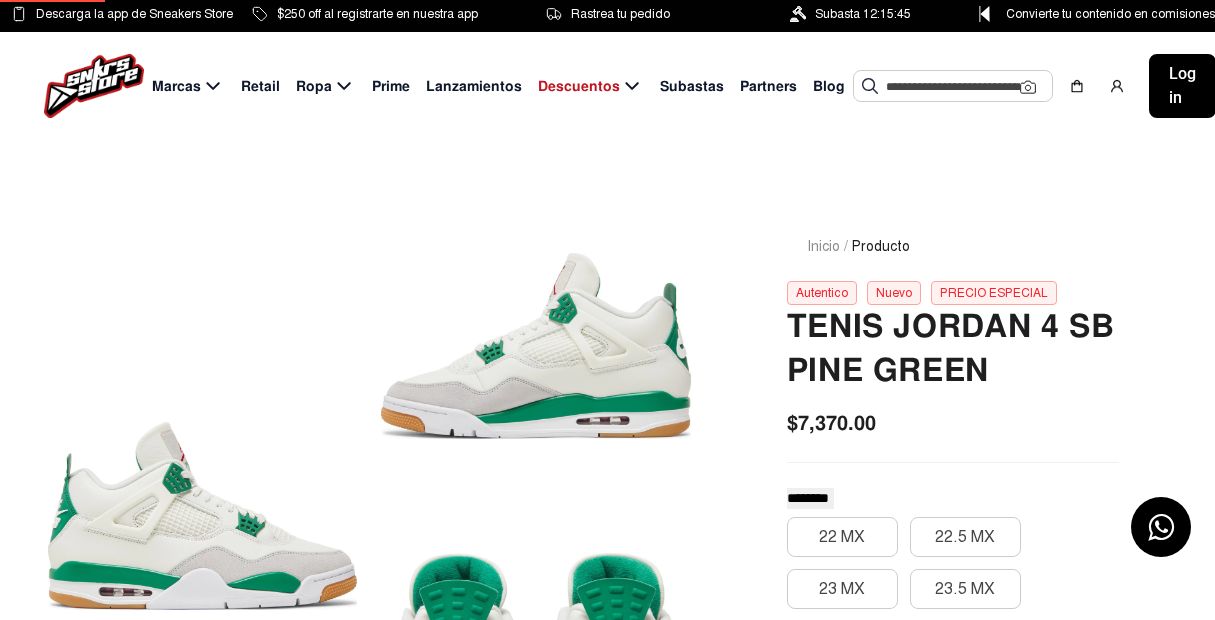 scroll, scrollTop: 0, scrollLeft: 0, axis: both 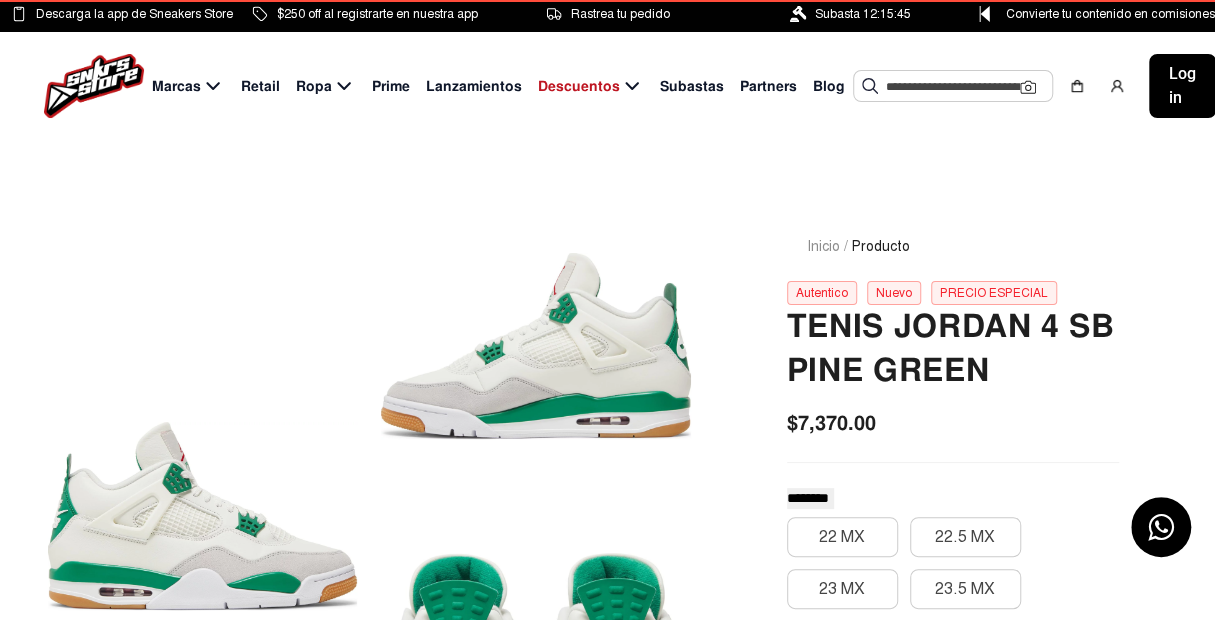 click 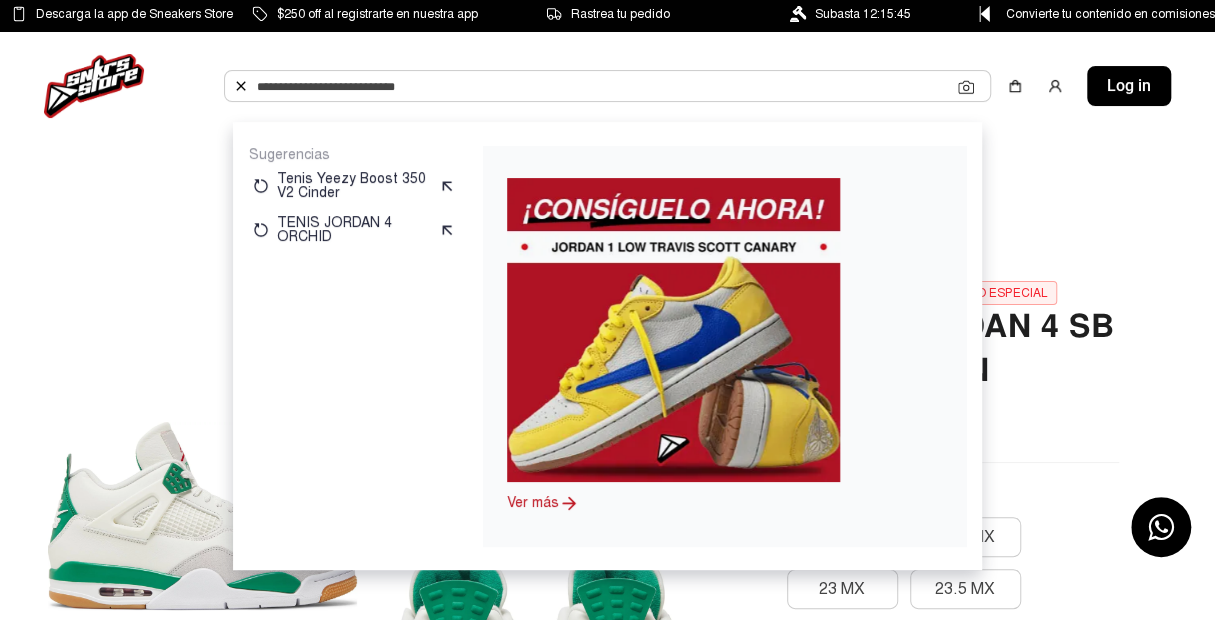 click 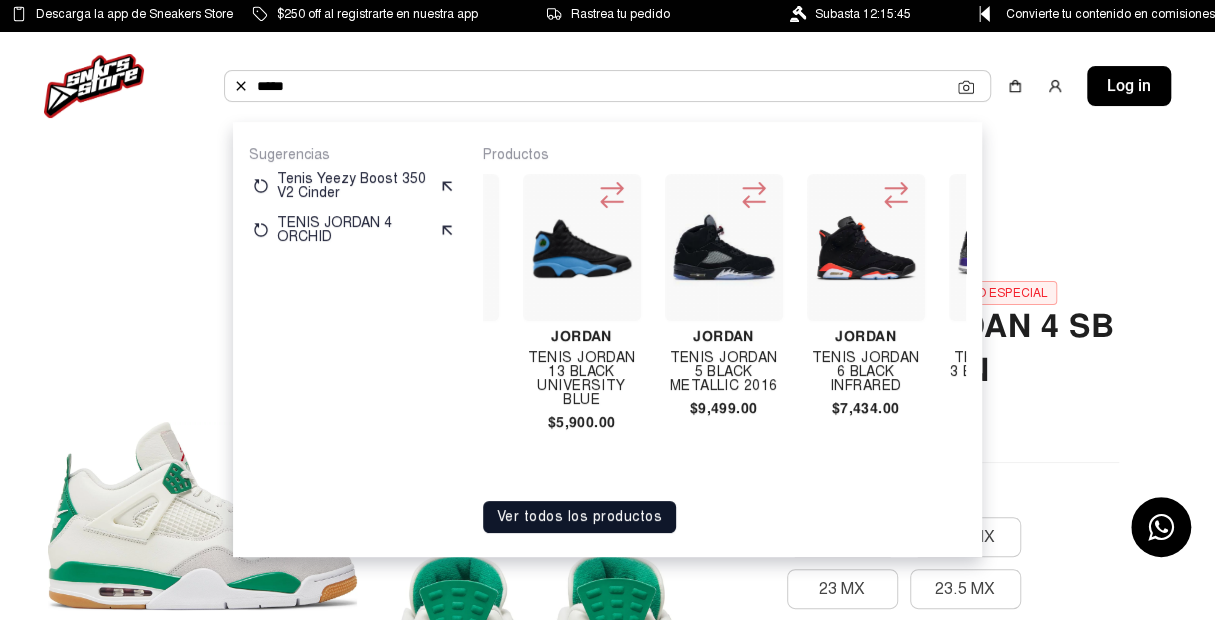 scroll, scrollTop: 0, scrollLeft: 519, axis: horizontal 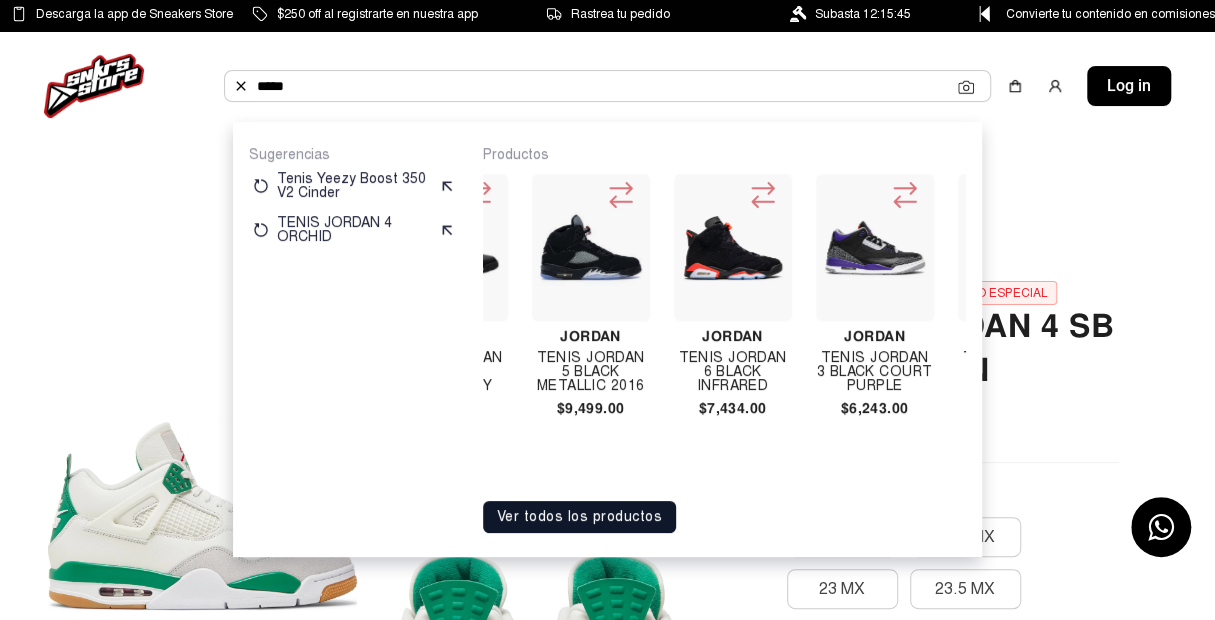 type on "*****" 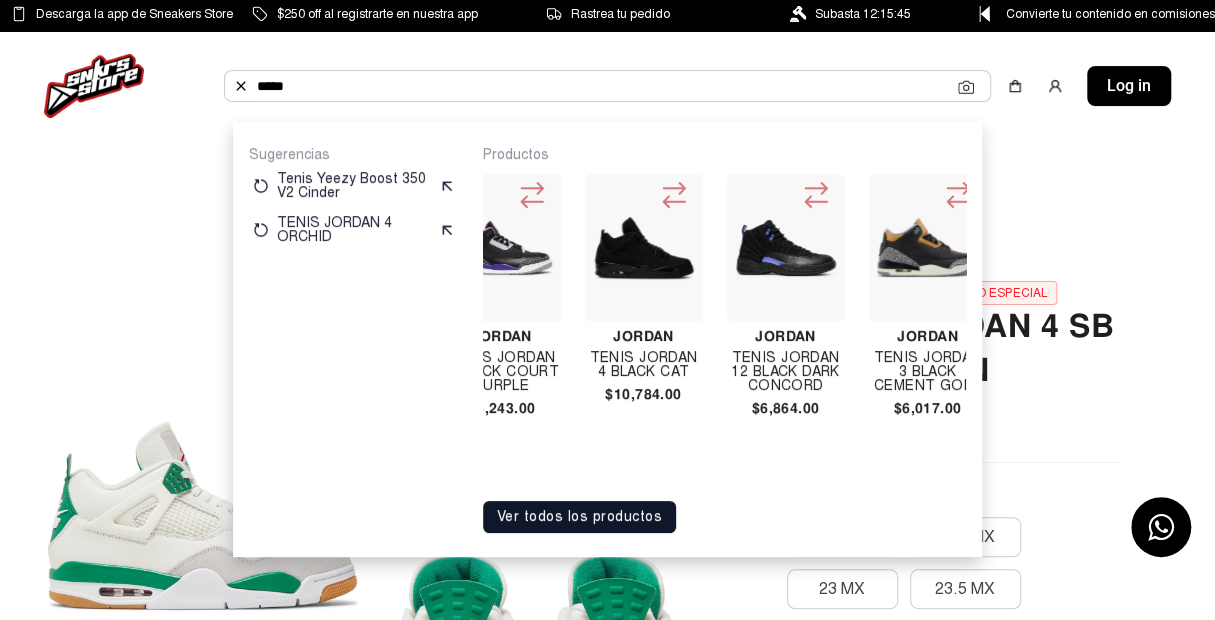 scroll, scrollTop: 0, scrollLeft: 932, axis: horizontal 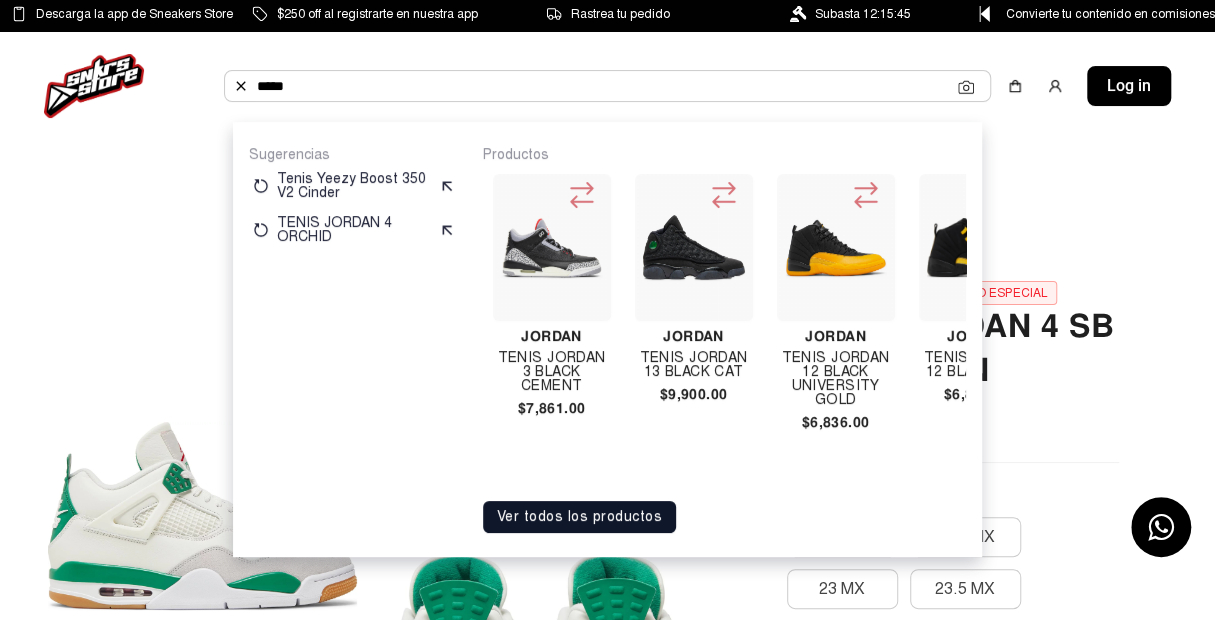 click on "Productos STANLEY STANLEY BLACK  $1,355.00  STANLEY STANLEY LASER BLACK  $1,400.00  Supreme Supreme Shrek Tee Black  $2,183.00  Jordan TENIS JORDAN 13 BLACK UNIVERSITY BLUE  $5,900.00  Jordan TENIS JORDAN 5 BLACK METALLIC 2016   $9,499.00  Jordan Tenis Jordan 6 Black Infrared   $7,434.00  Jordan Tenis Jordan 3 Black Purple   $6,243.00  Jordan Tenis Jordan 4 Black Cat  $10,784.00  Jordan Tenis Jordan 12 Black Dark Concord  $6,864.00  Jordan Tenis Jordan 3 Black Cement Gold  $6,017.00  Supreme Supreme Model Tee Black   $1,700.00  Balenciaga TENIS BALENCIAGA TRACK BLACK RED  $18,100.00  Supreme Supreme Person Tee Black  $1,704.00  Jordan TENIS JORDAN 3 BLACK CAT 2025  $5,999.00  Supreme Supreme Gas Tee Black  $3,728.00  Balenciaga TENIS BALENCIAGA TRACK BLACK BORDEAUX  $18,100.00  Supreme Supreme Deer Tee Black  $2,300.00  Supreme Supreme Bed Tee Black  $1,600.00  Jordan Tenis Jordan 13 Black Hyper Royal  $6,329.00  Jordan Tenis Jordan 13 Black Flint  $6,550.00  Jordan  $7,500.00  Balenciaga  $19,200.00" 